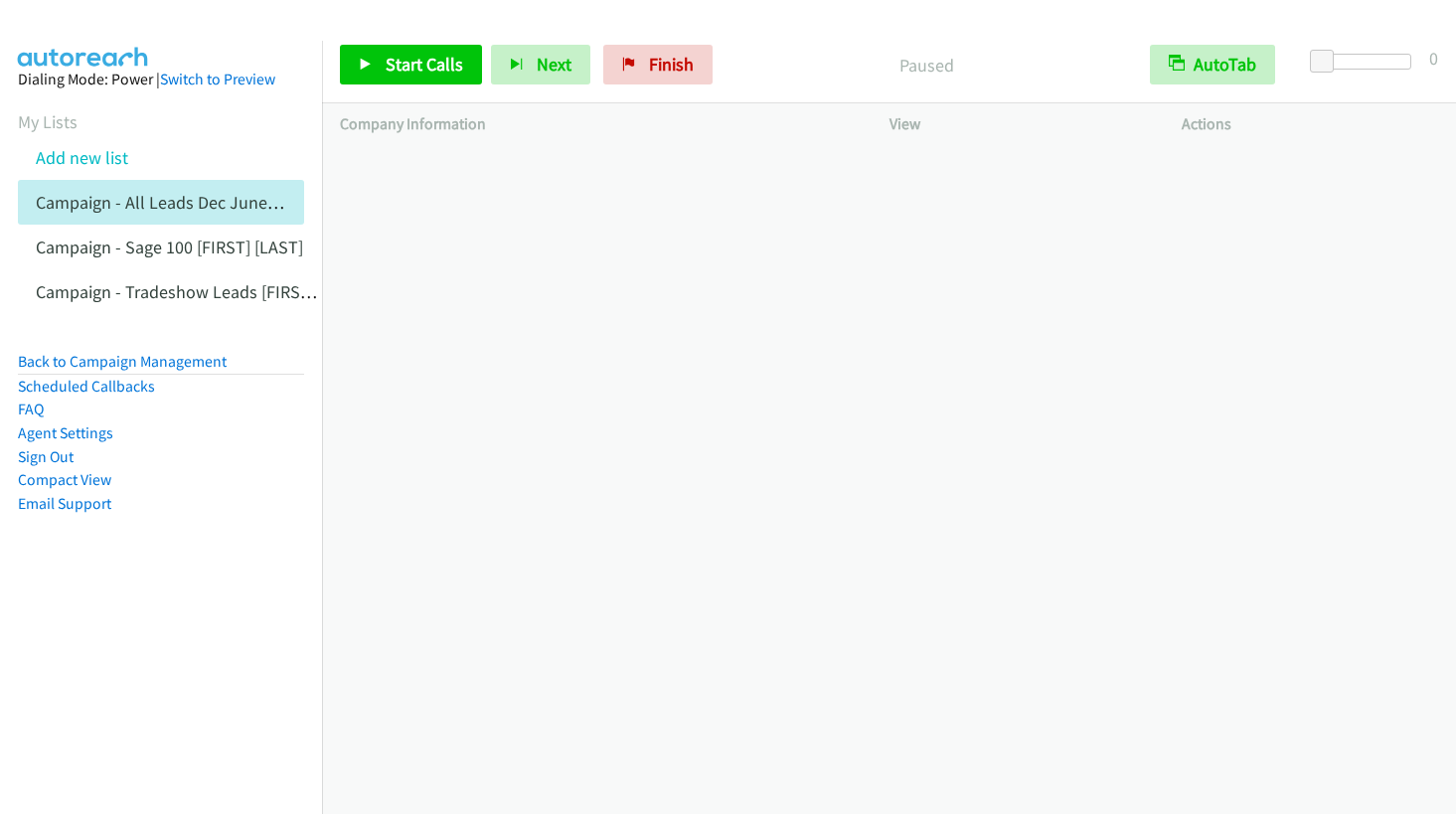 scroll, scrollTop: 0, scrollLeft: 0, axis: both 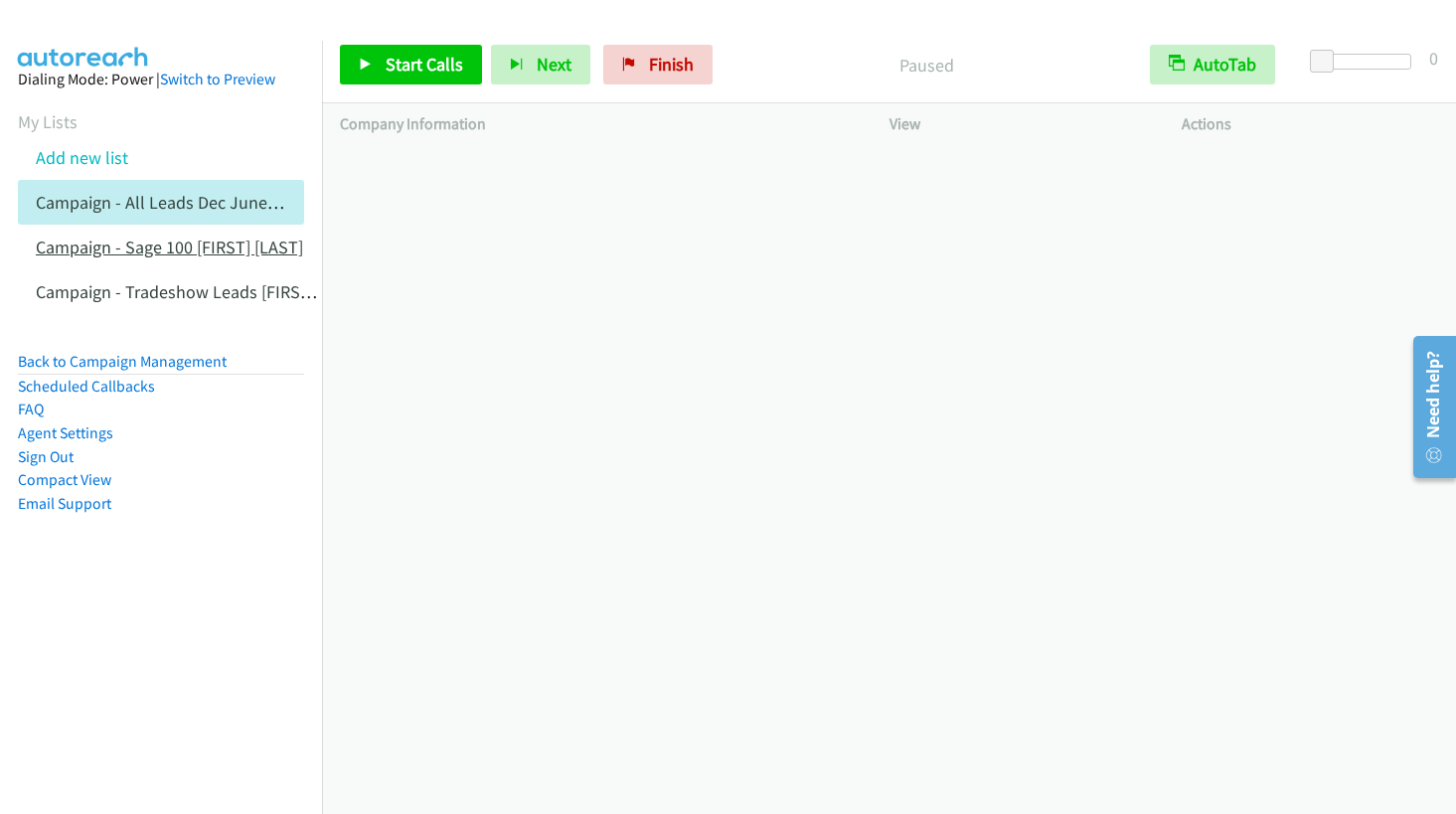 click on "Campaign - Sage 100  [FIRST] [LAST]" at bounding box center [169, 246] 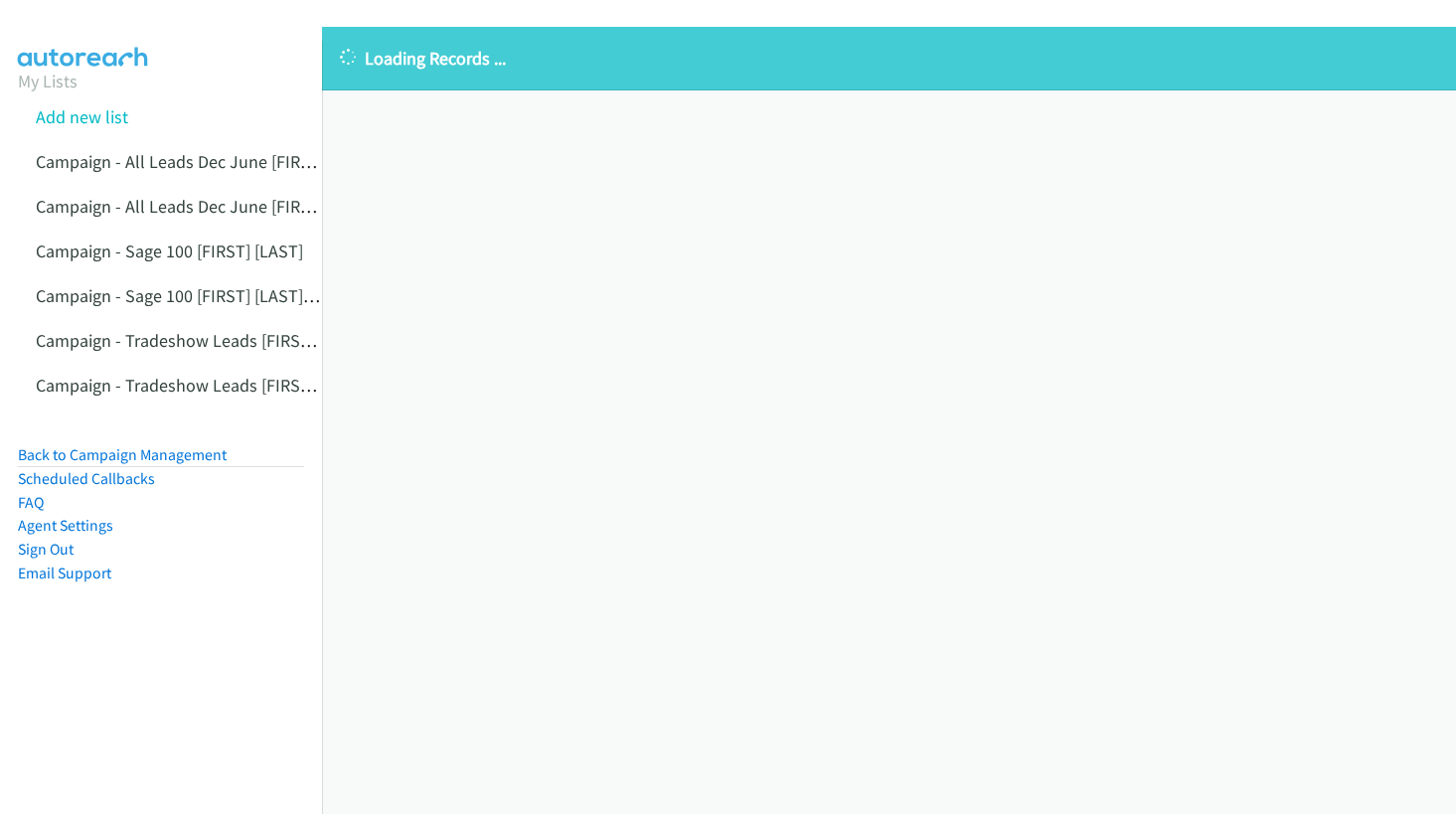scroll, scrollTop: 0, scrollLeft: 0, axis: both 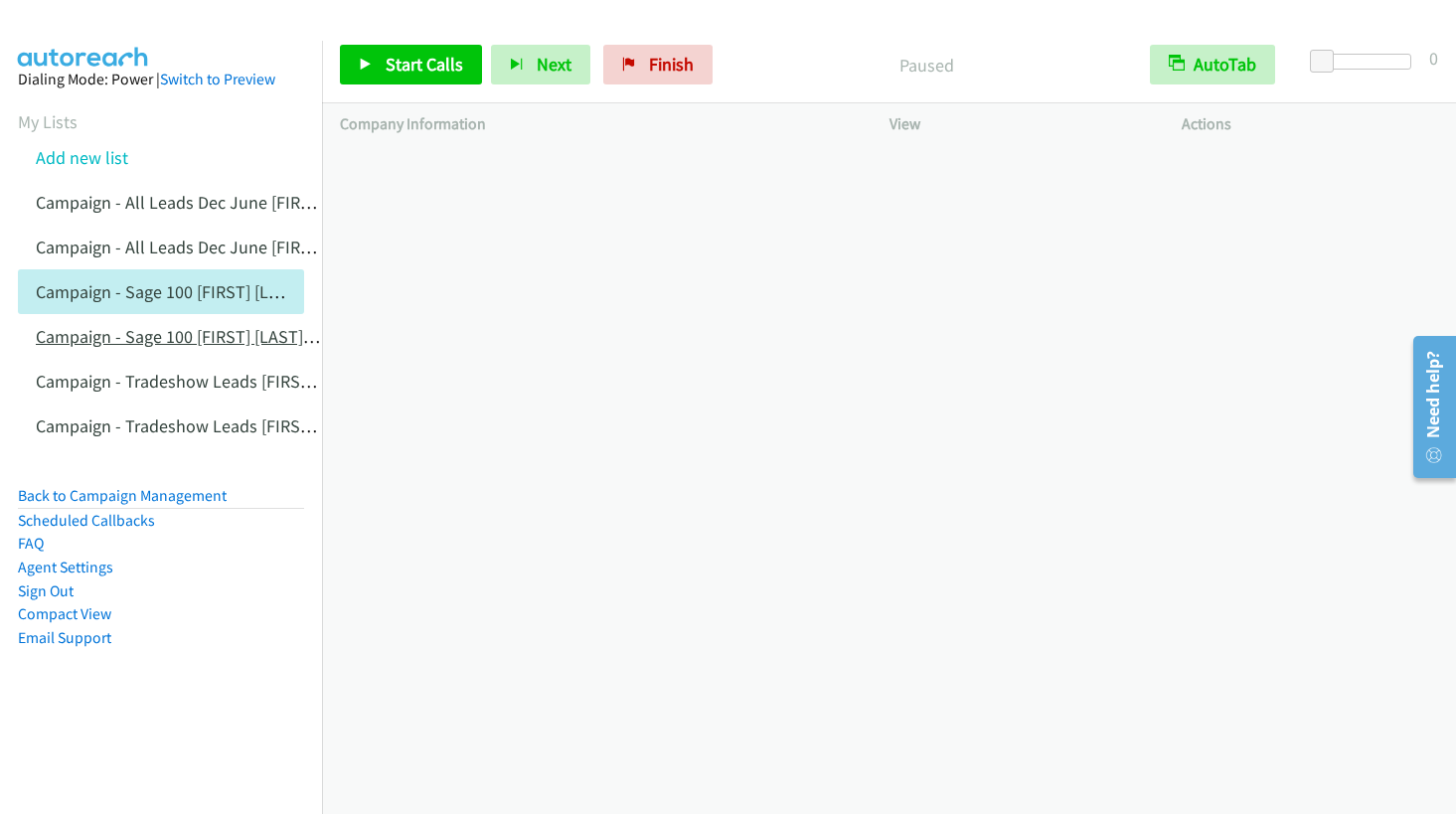 click on "Campaign - Sage 100  [FIRST] [LAST]   Cloned" at bounding box center [198, 336] 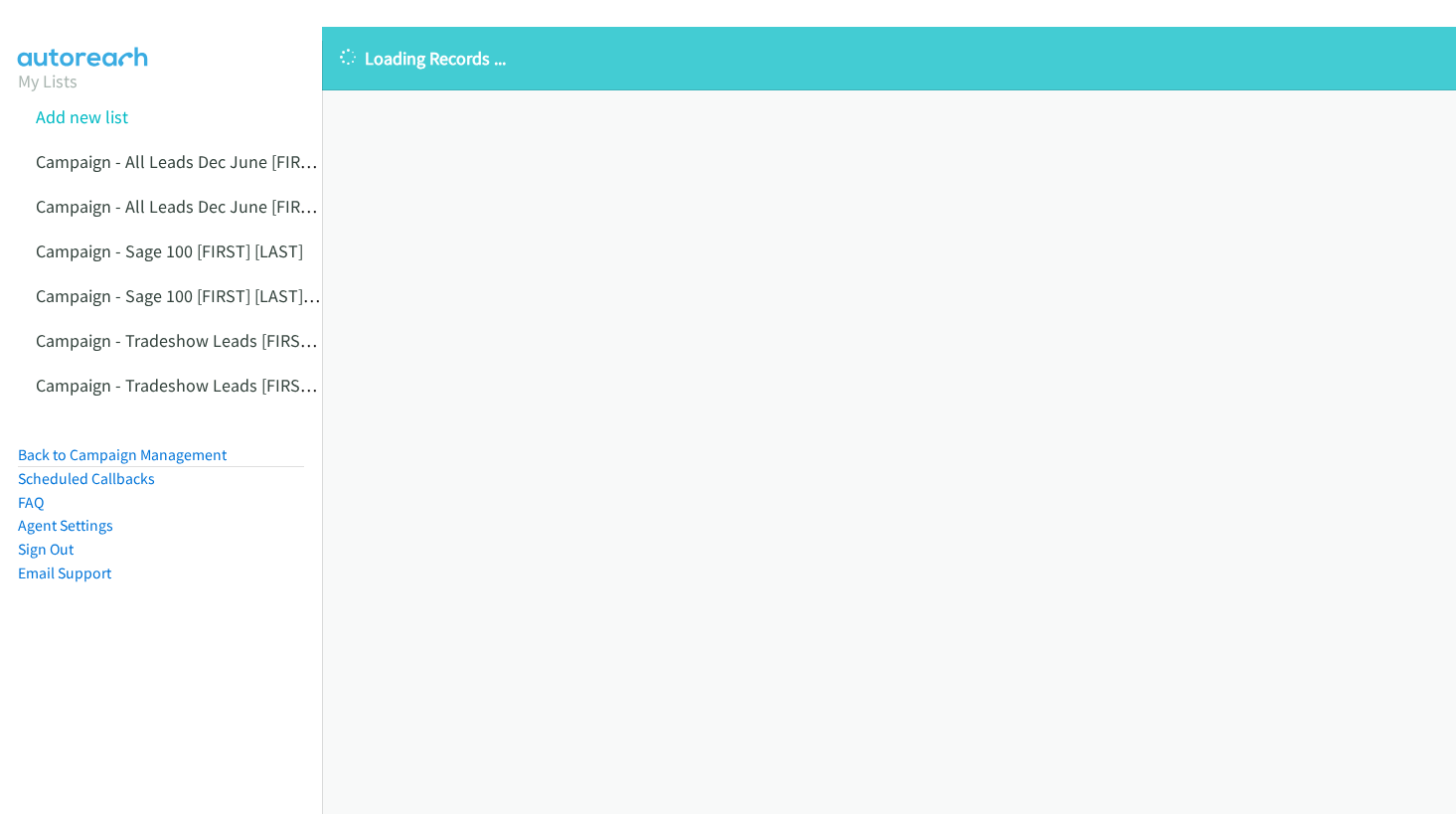 scroll, scrollTop: 0, scrollLeft: 0, axis: both 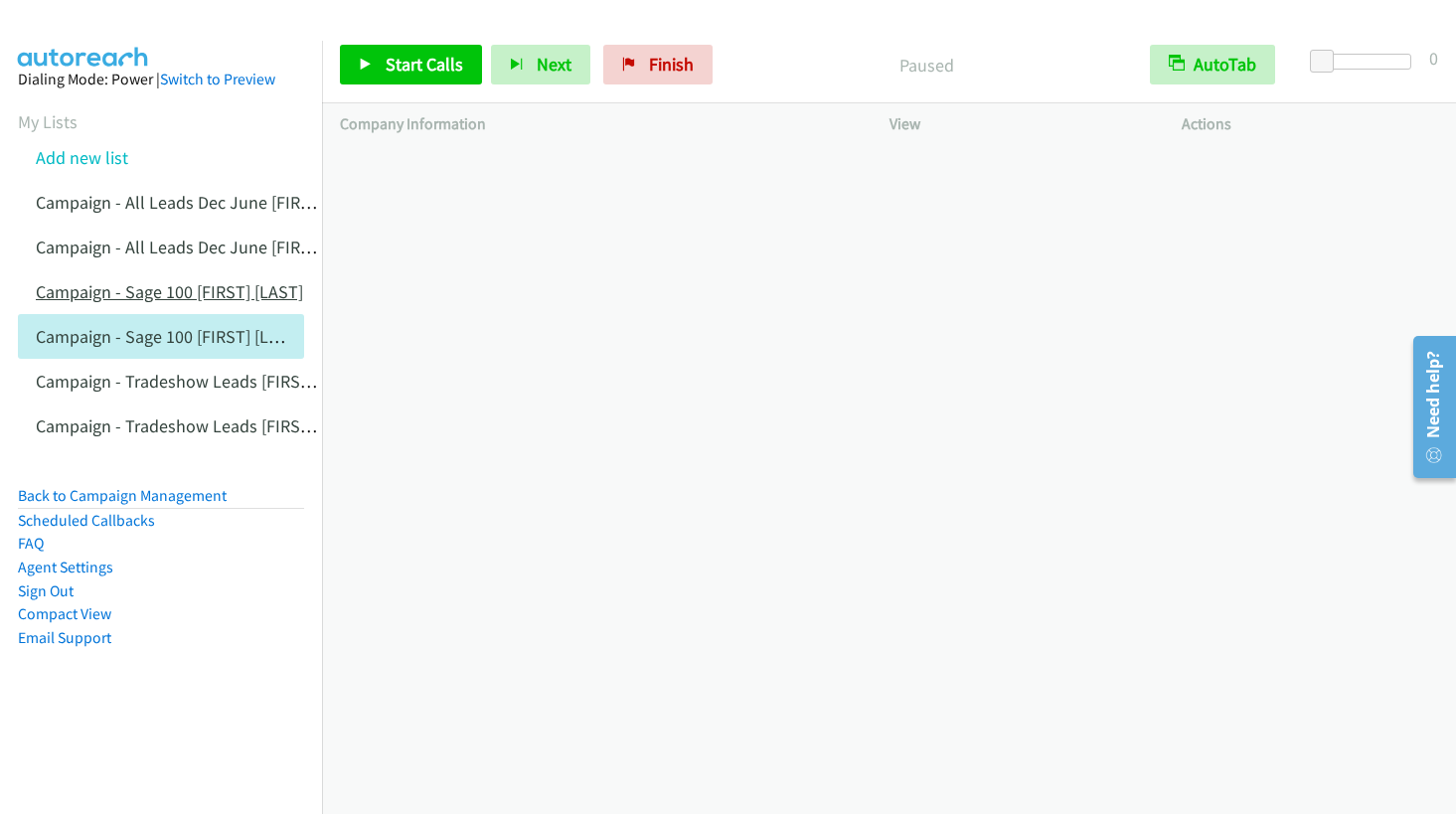 click on "Campaign - Sage 100  [FIRST] [LAST]" at bounding box center [169, 291] 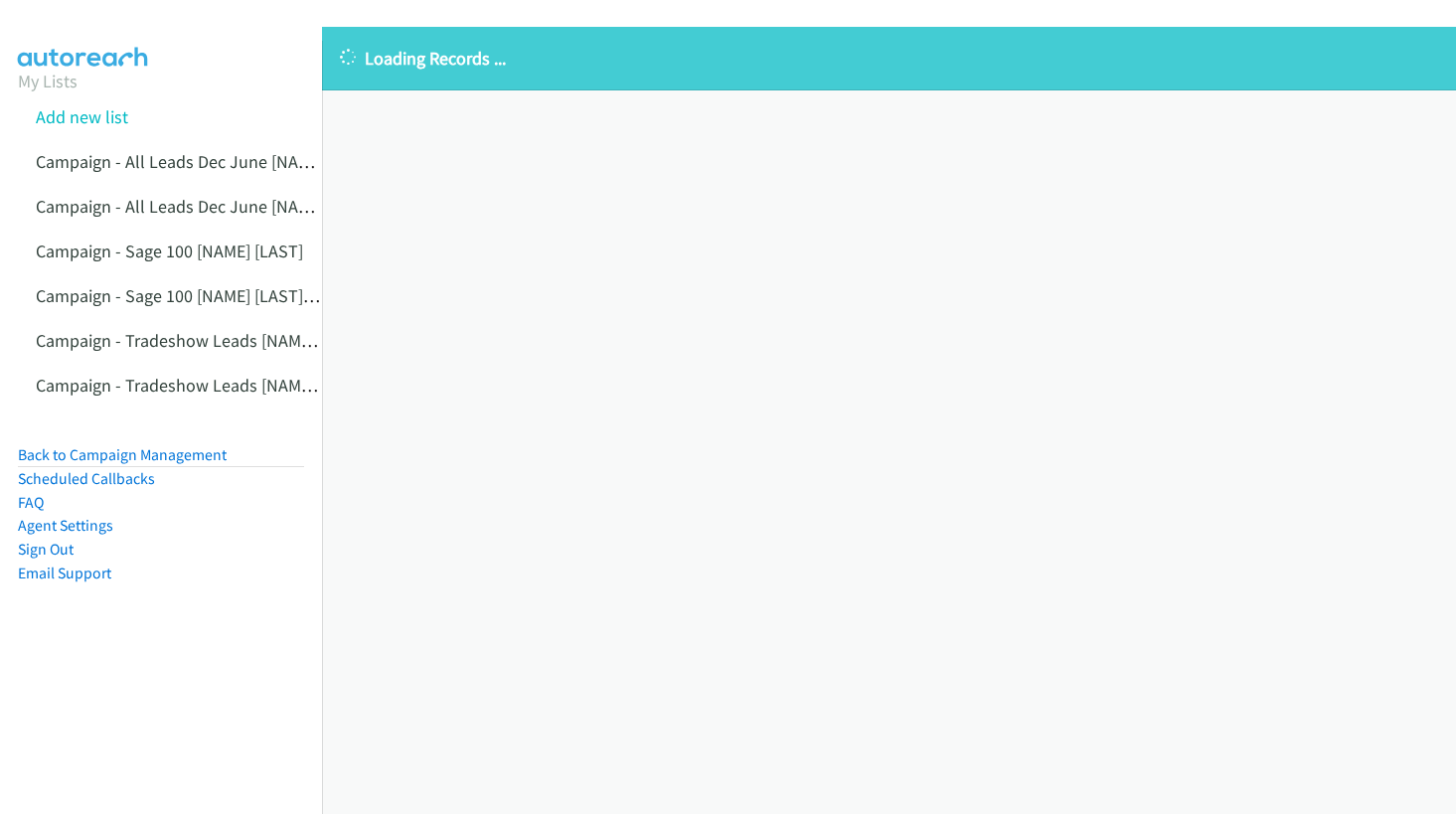 scroll, scrollTop: 0, scrollLeft: 0, axis: both 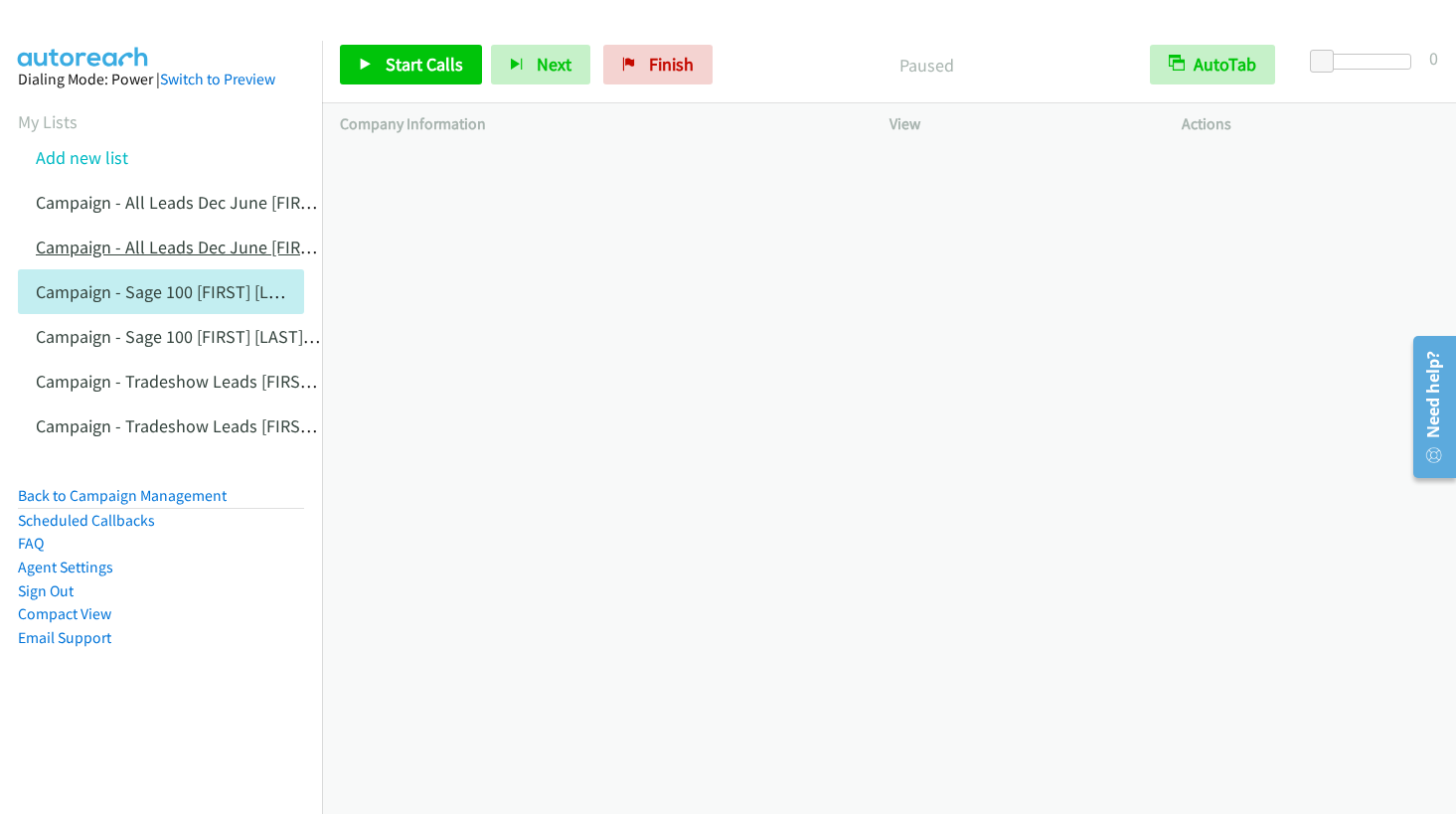 click on "Campaign - All Leads Dec June   [FIRST] [LAST]   Cloned" at bounding box center (236, 246) 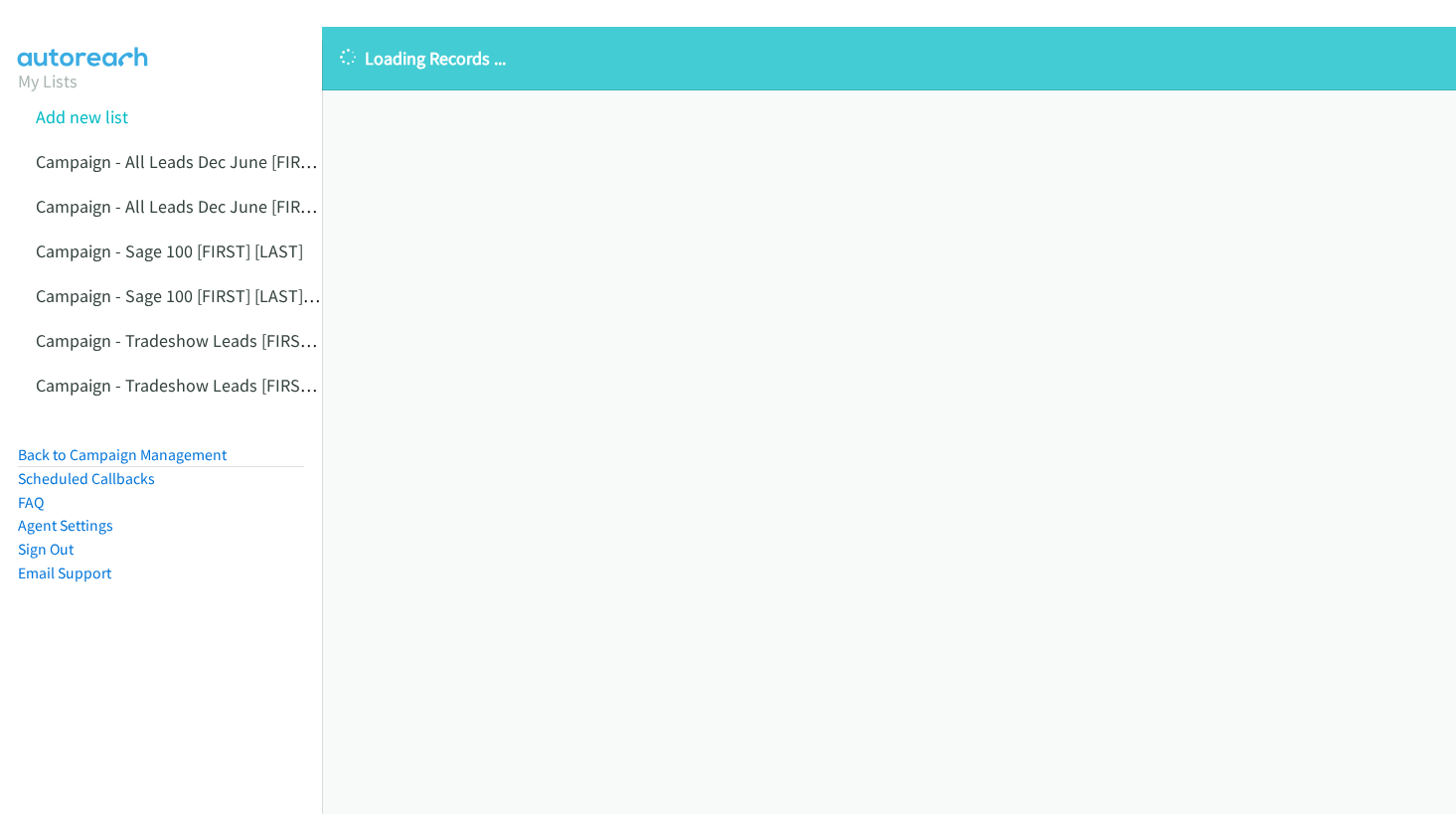 scroll, scrollTop: 0, scrollLeft: 0, axis: both 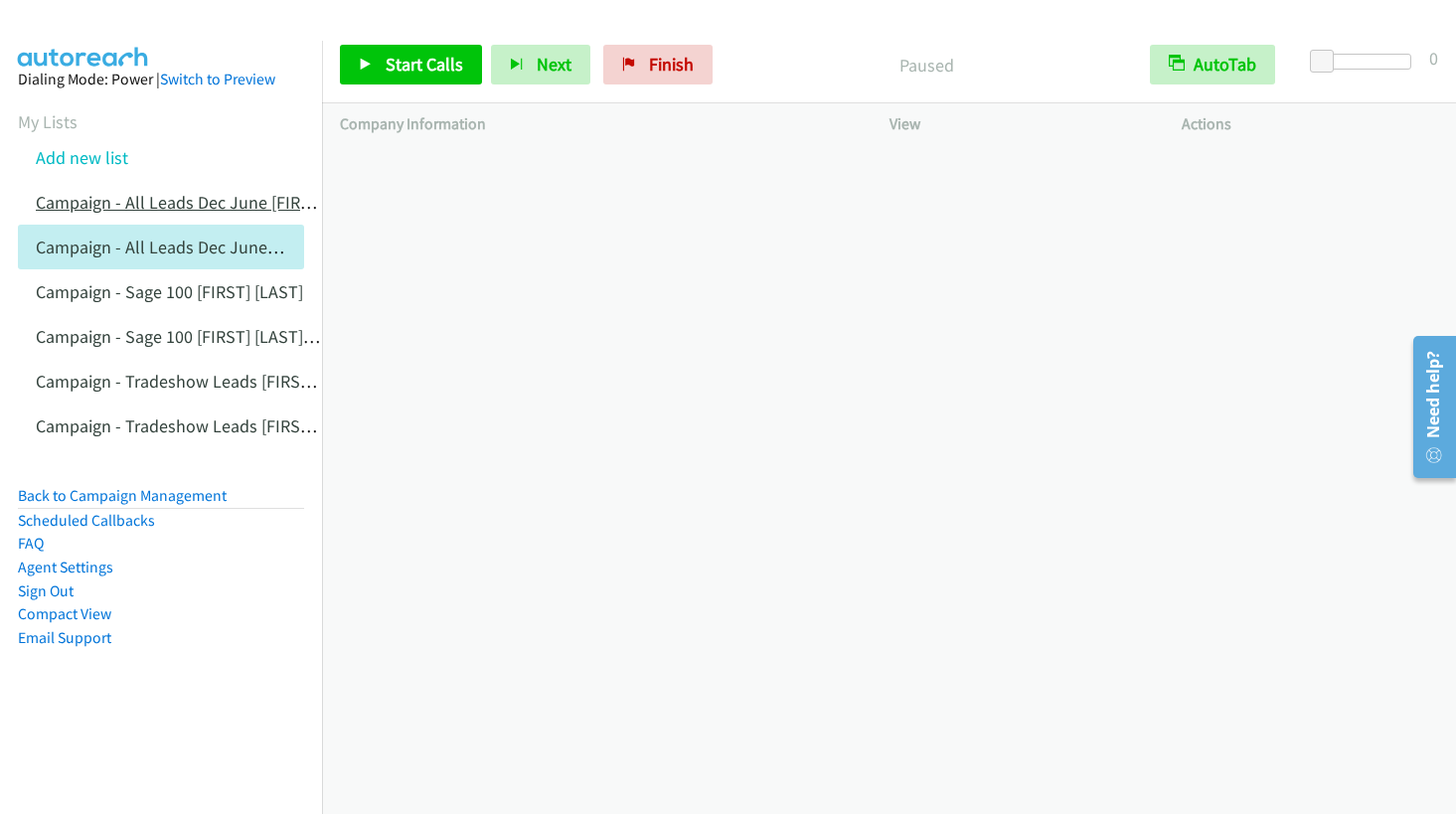 click on "Campaign - All Leads Dec June   [FIRST] [LAST]" at bounding box center [207, 202] 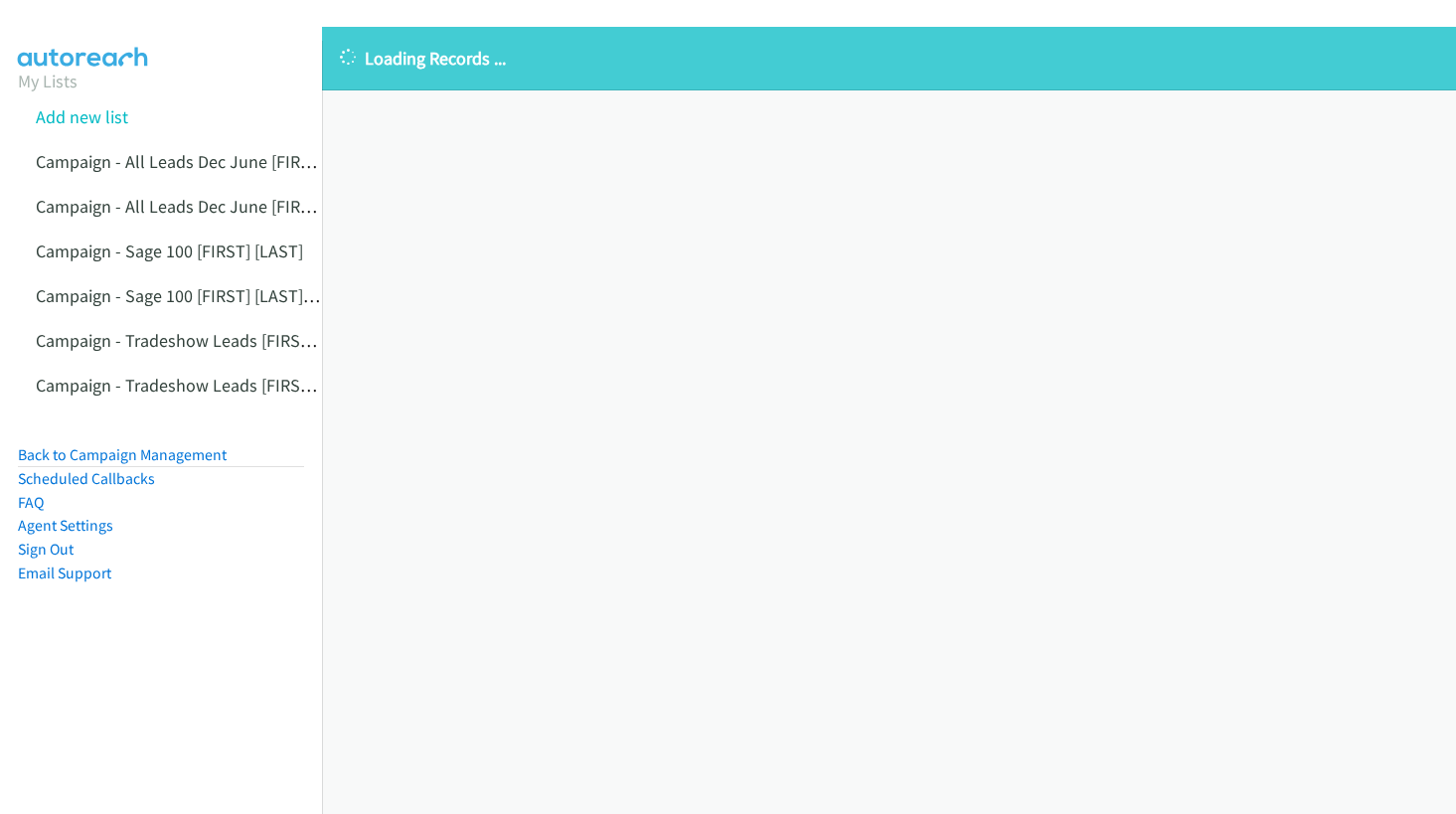 scroll, scrollTop: 0, scrollLeft: 0, axis: both 